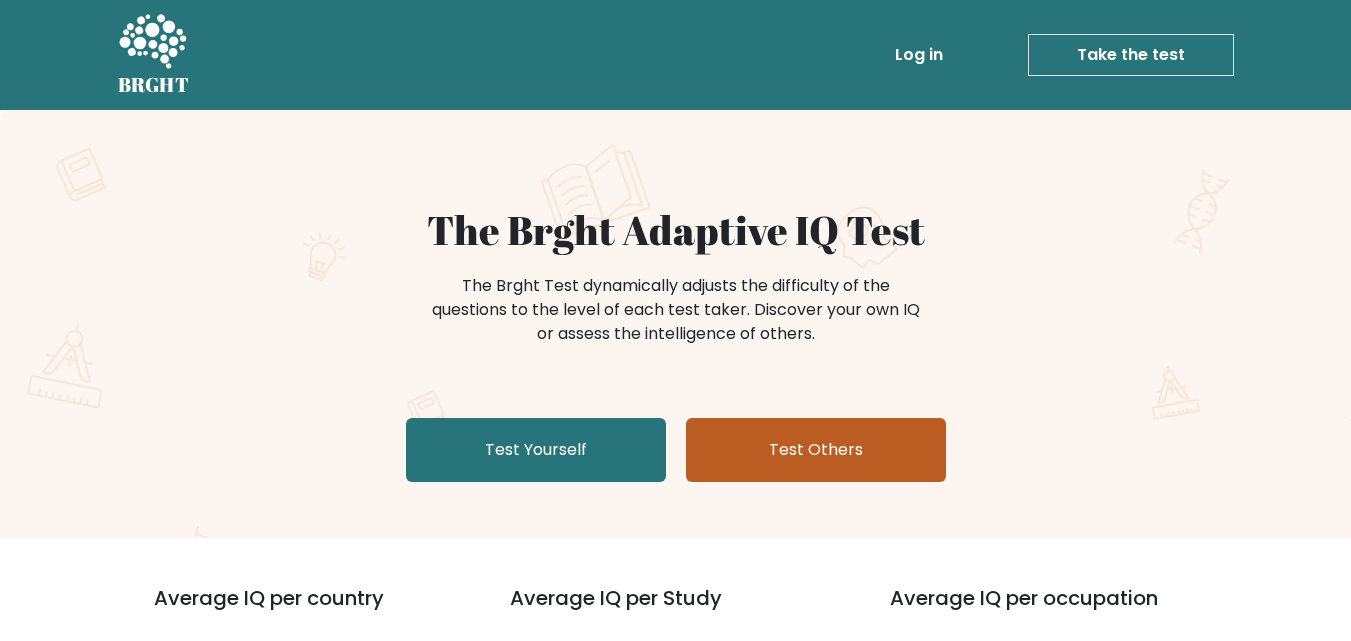 scroll, scrollTop: 0, scrollLeft: 0, axis: both 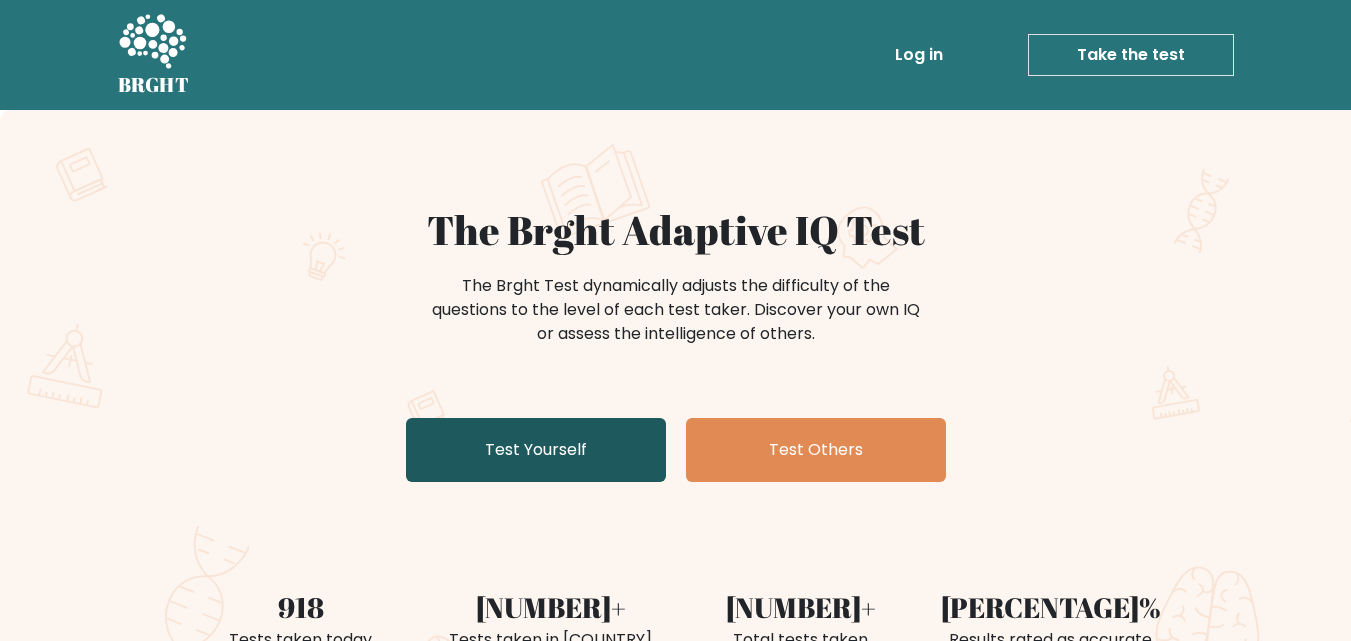 click on "Test Yourself" at bounding box center (536, 450) 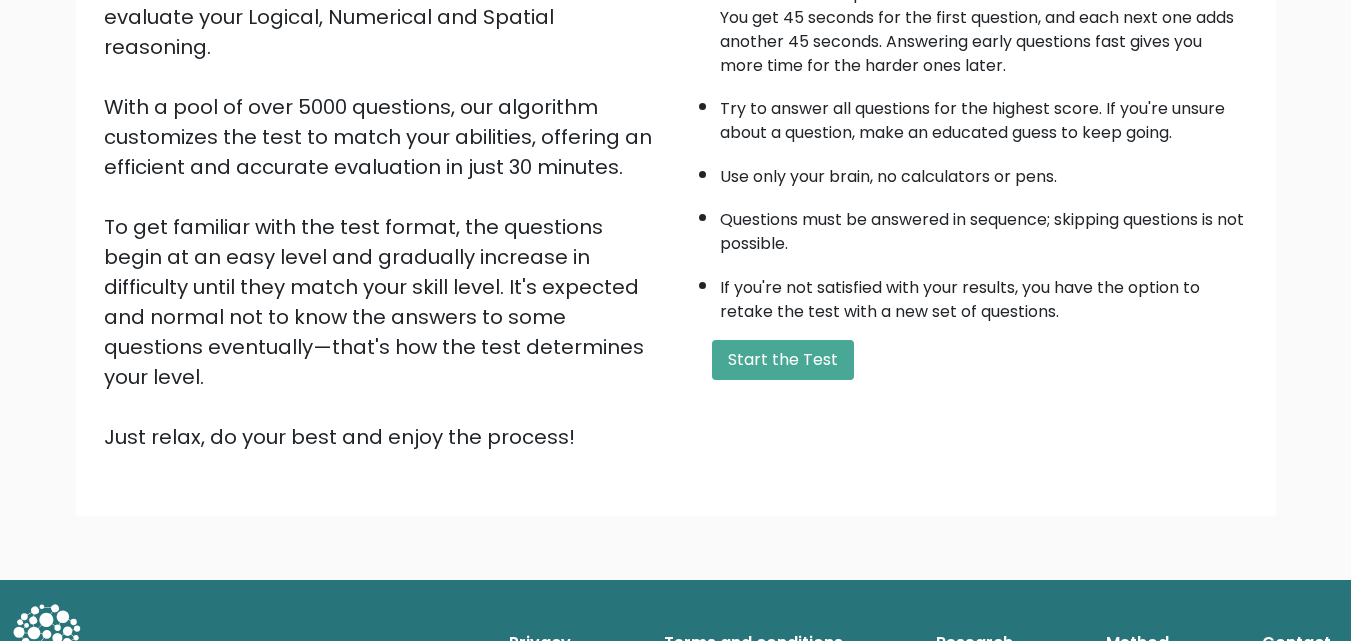 scroll, scrollTop: 275, scrollLeft: 0, axis: vertical 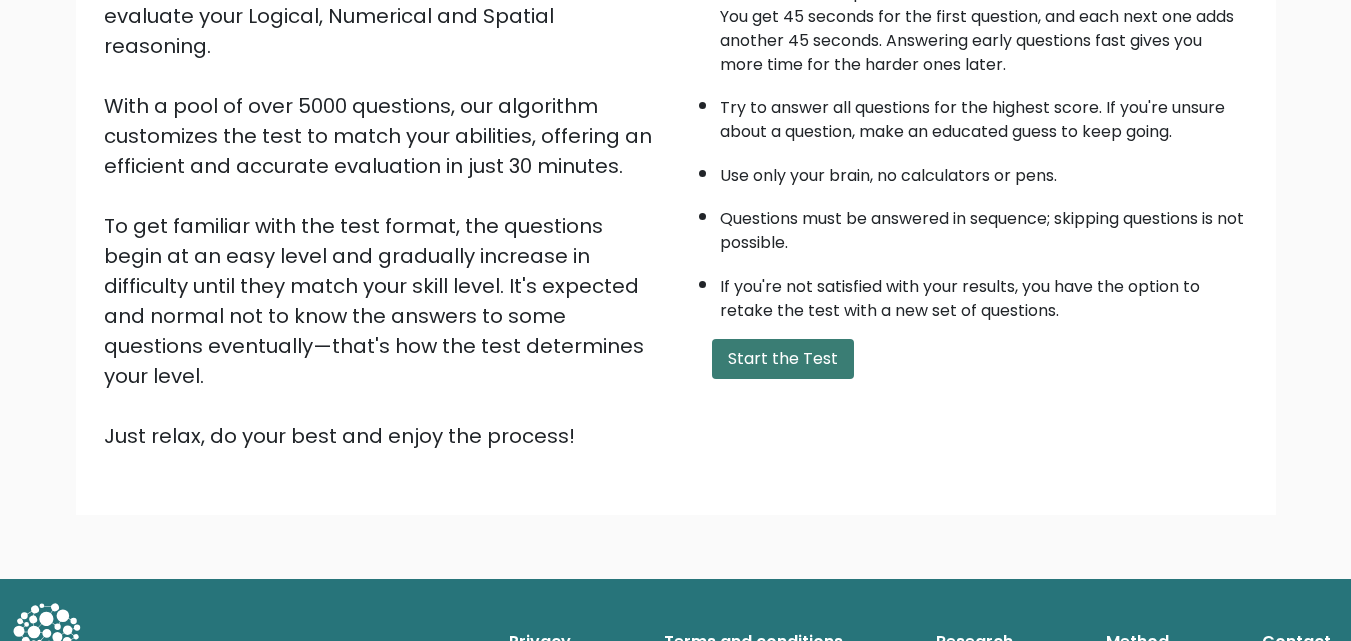 click on "Start the Test" at bounding box center (783, 359) 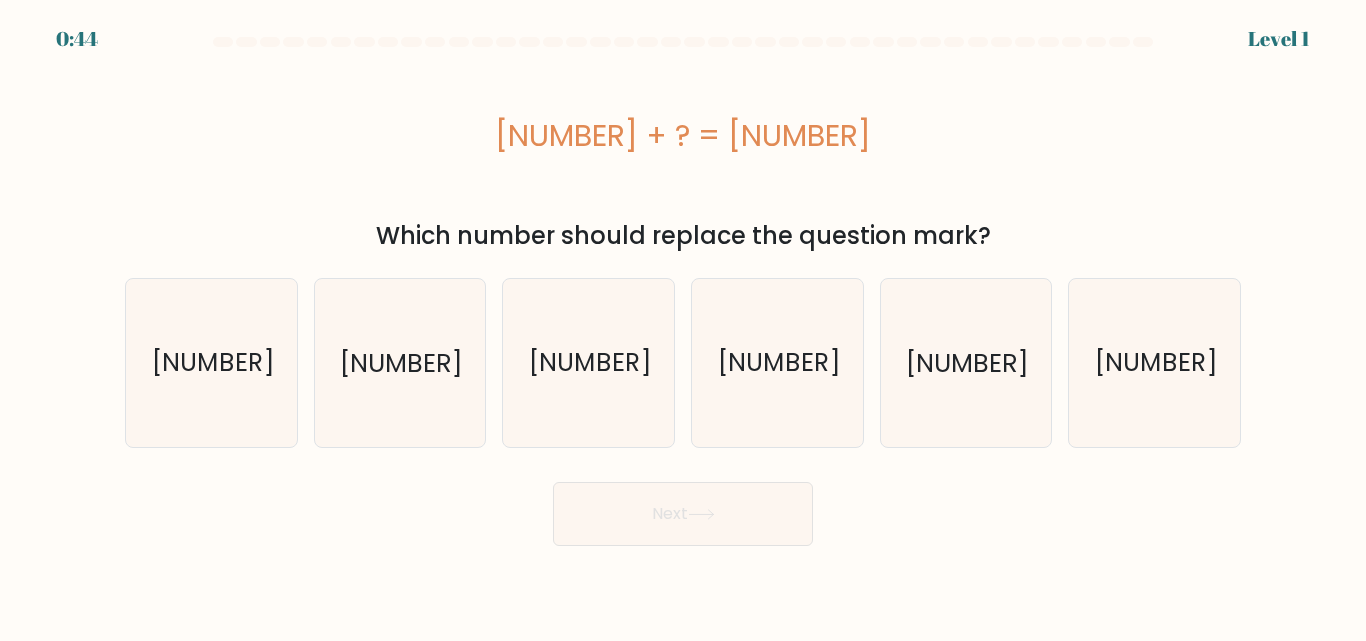 scroll, scrollTop: 0, scrollLeft: 0, axis: both 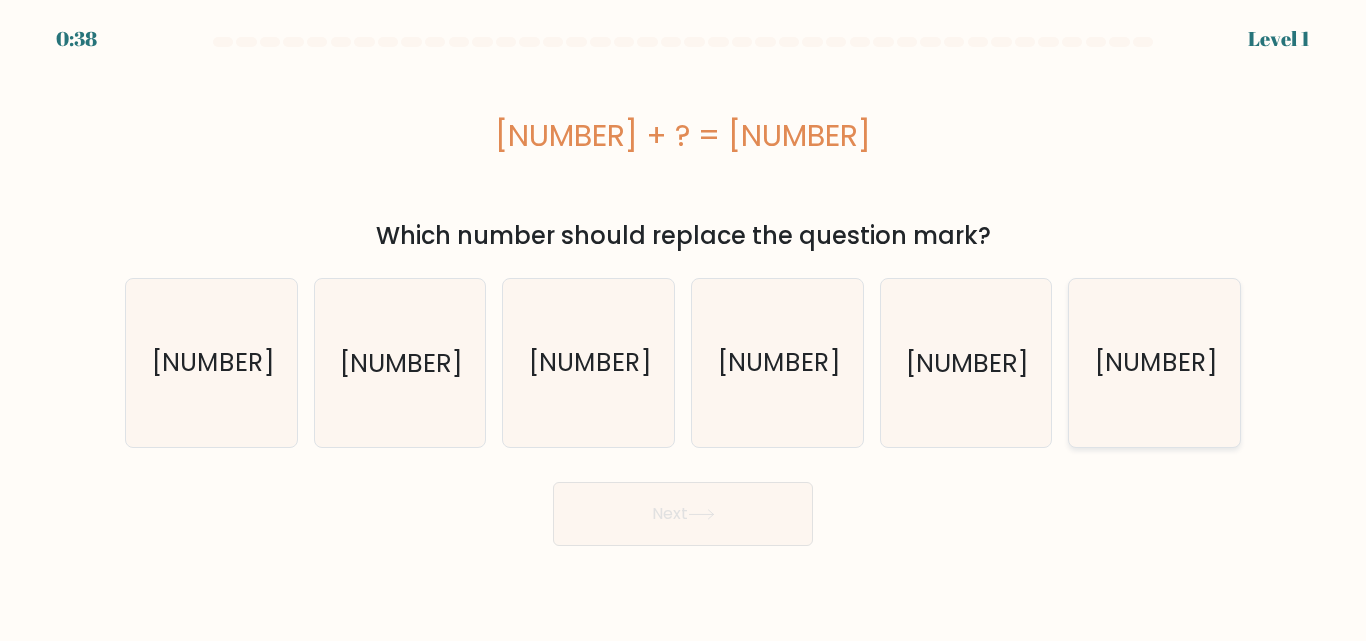 click on "[NUMBER]" 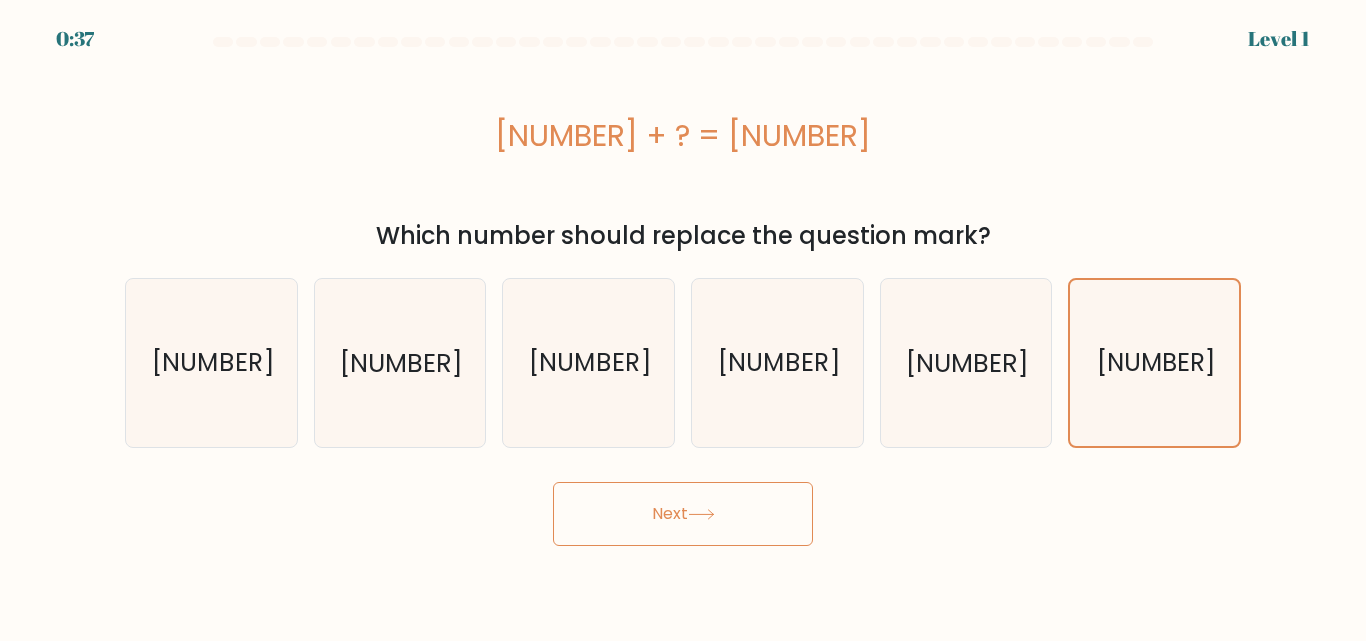 click on "Next" at bounding box center [683, 514] 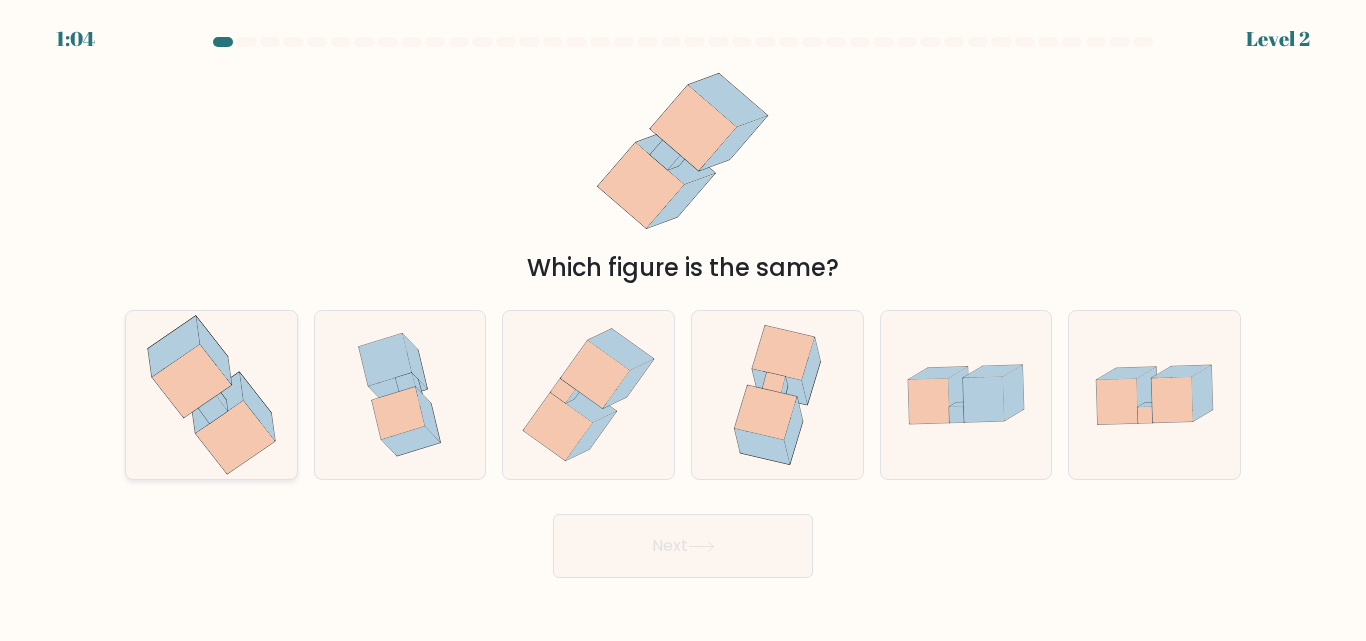 click 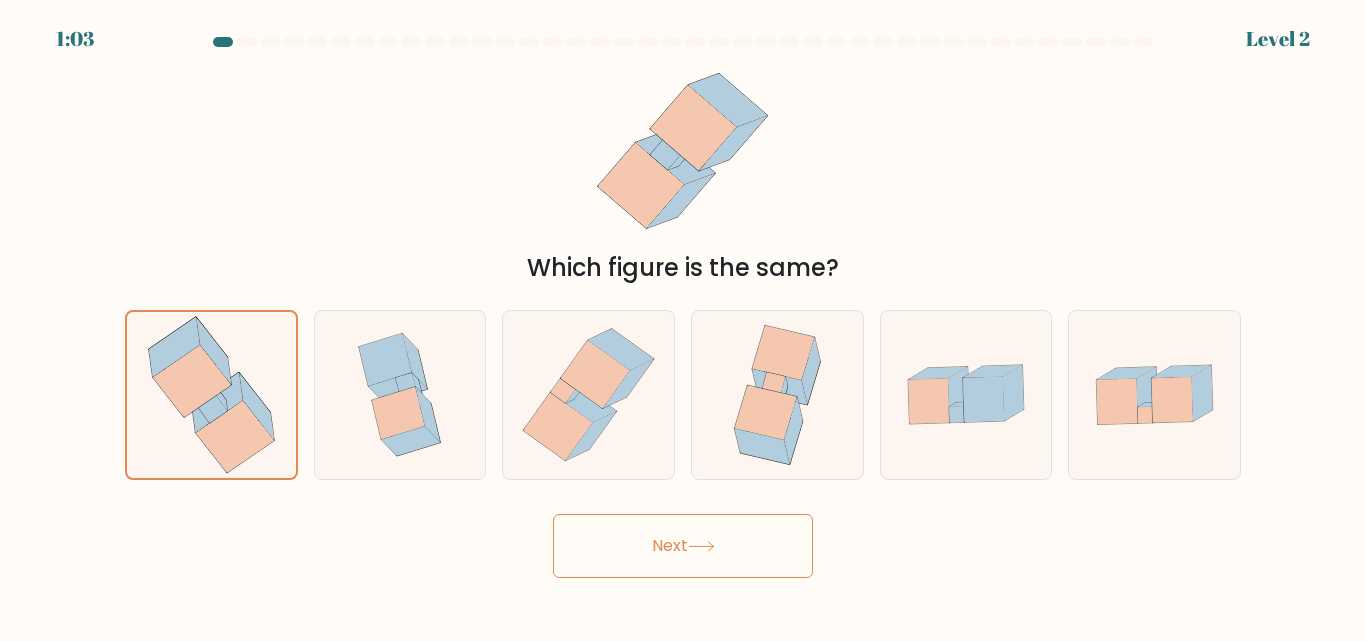 click 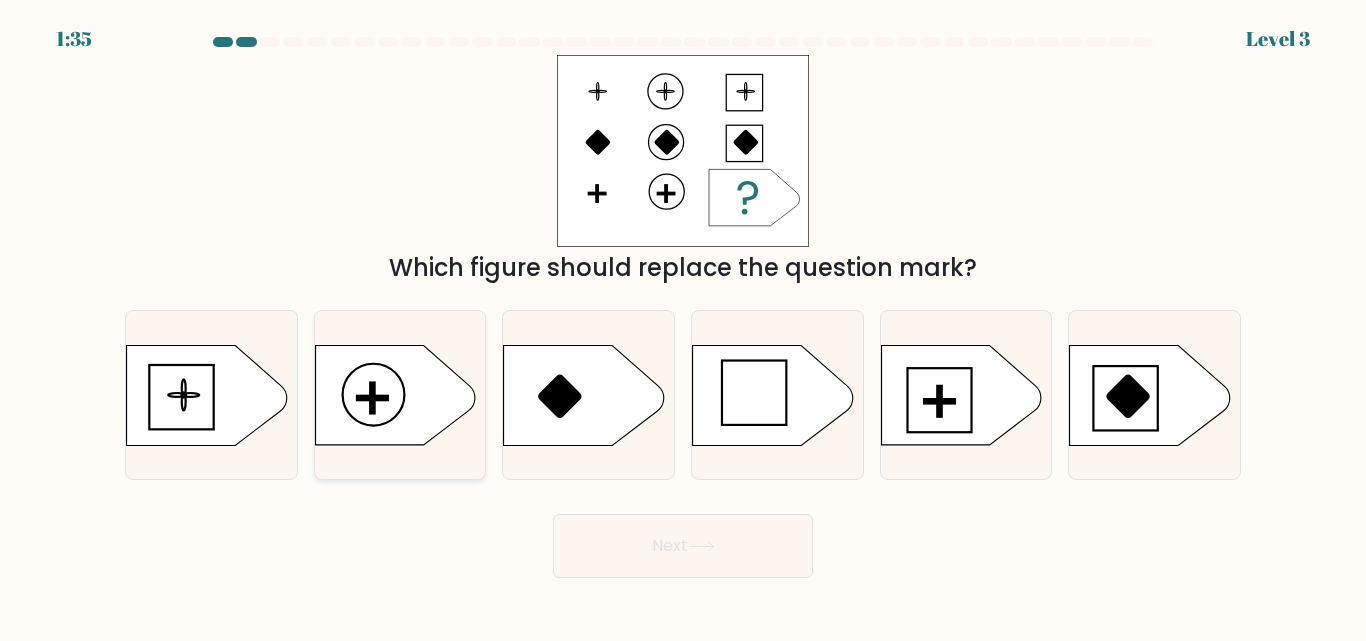 click 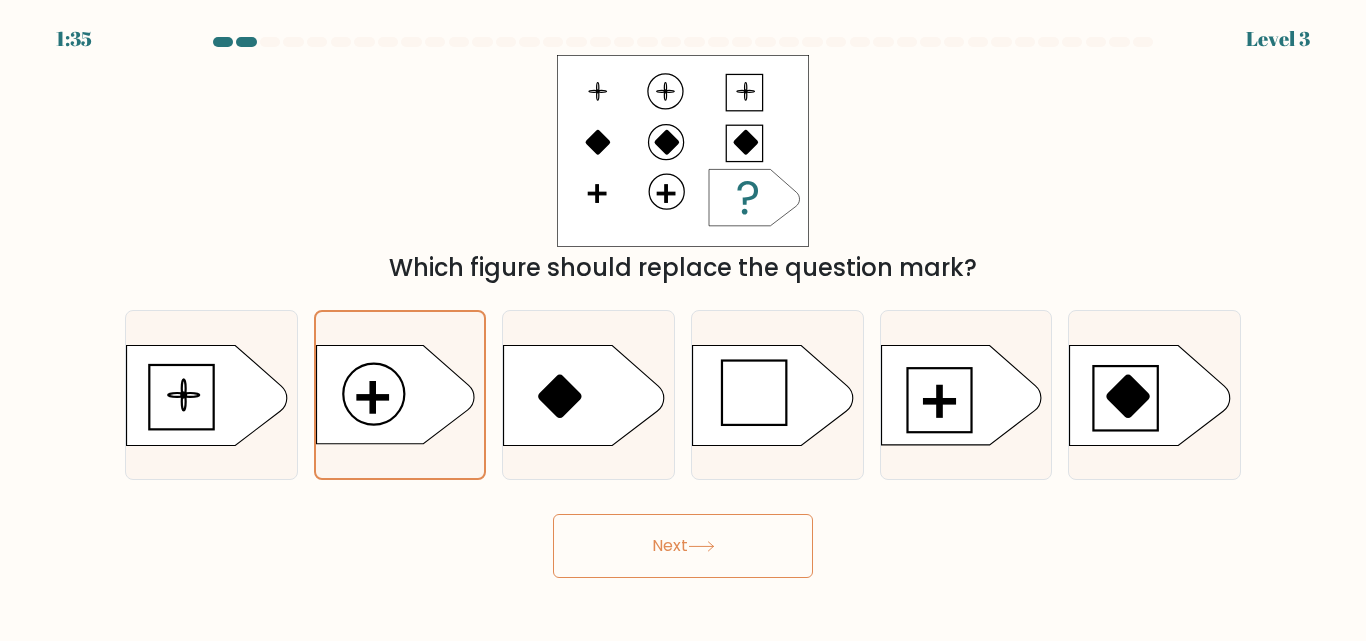 click on "Next" at bounding box center [683, 546] 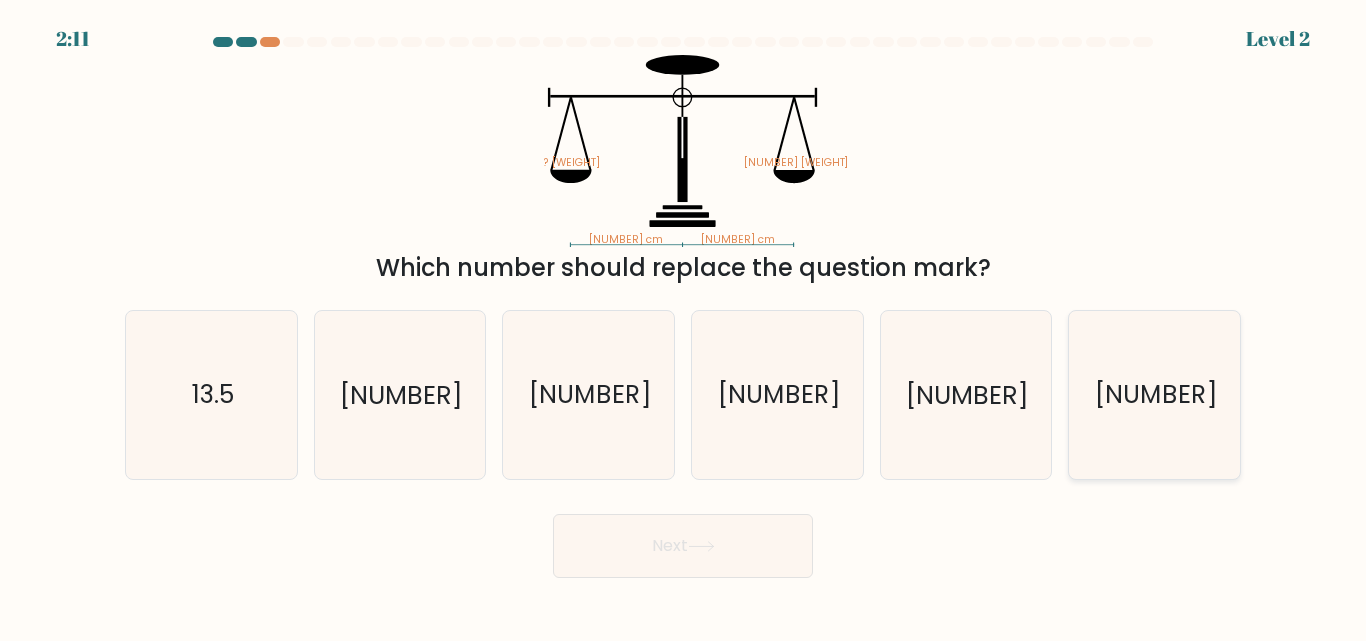 click on "[NUMBER]" 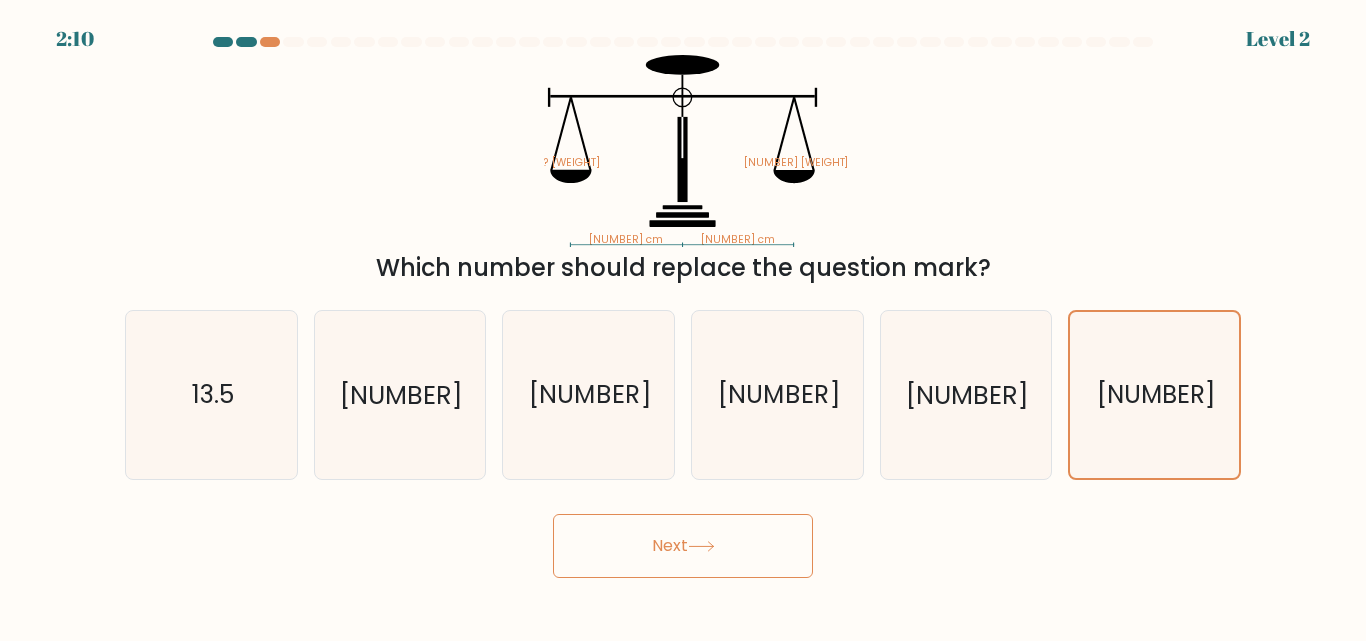 click on "Next" at bounding box center (683, 546) 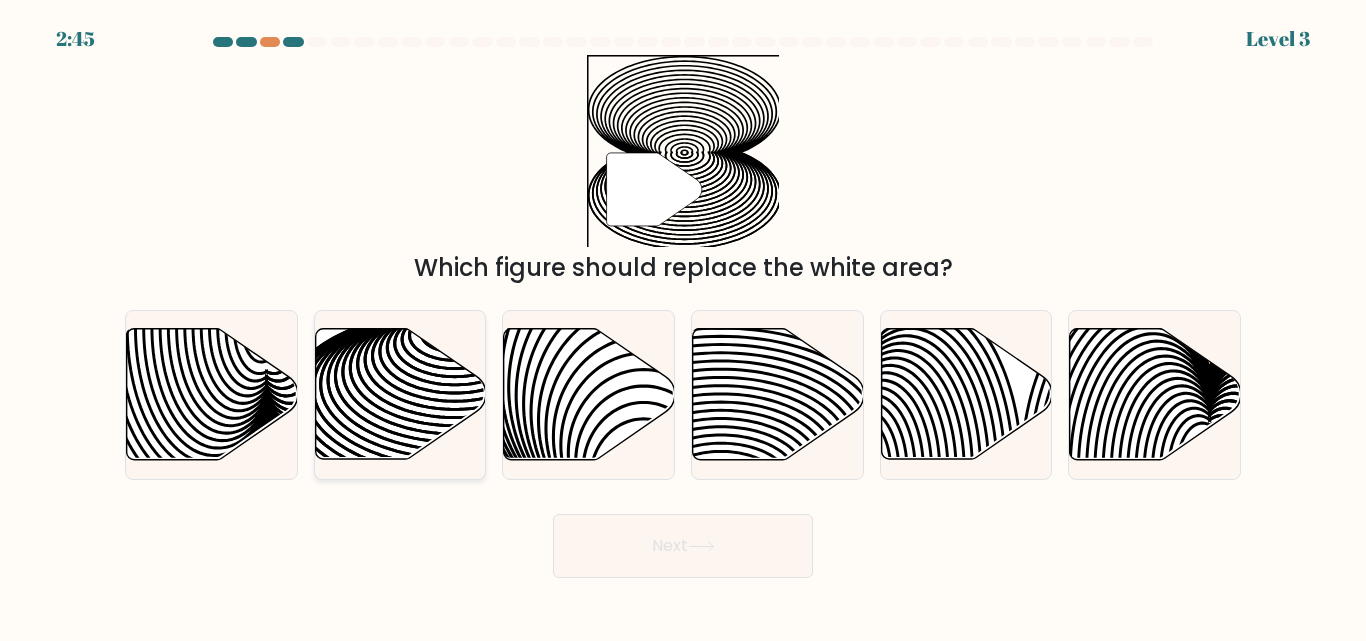 click 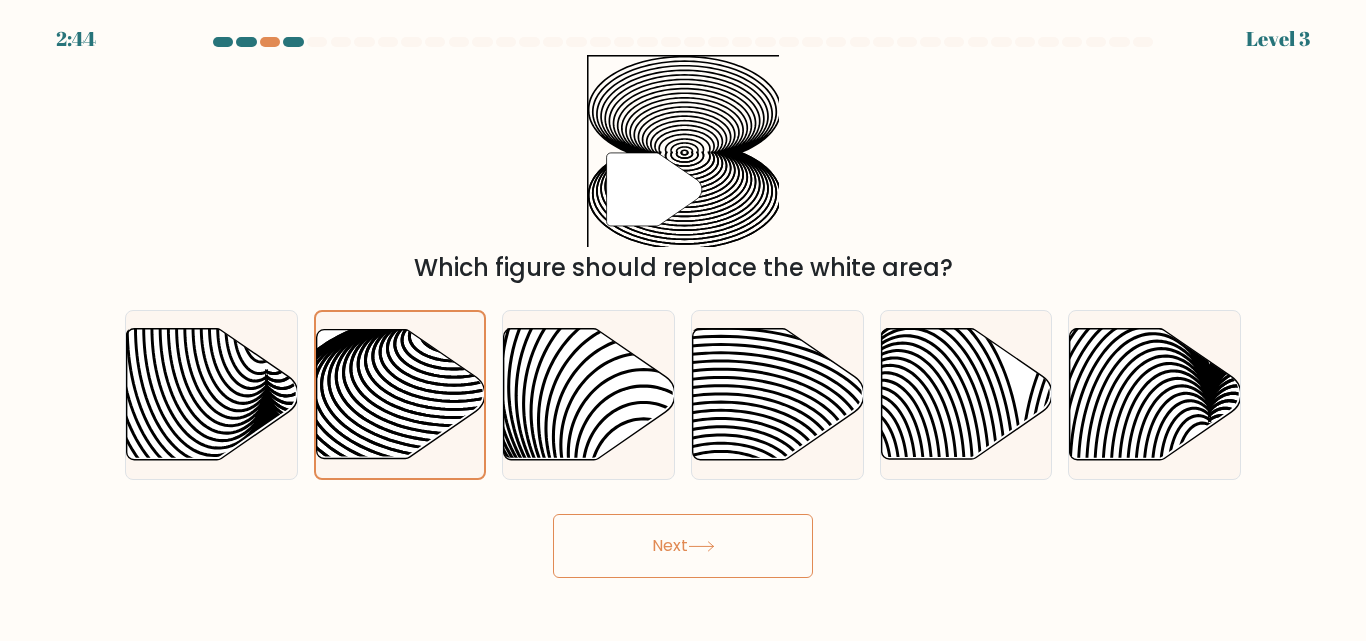 click 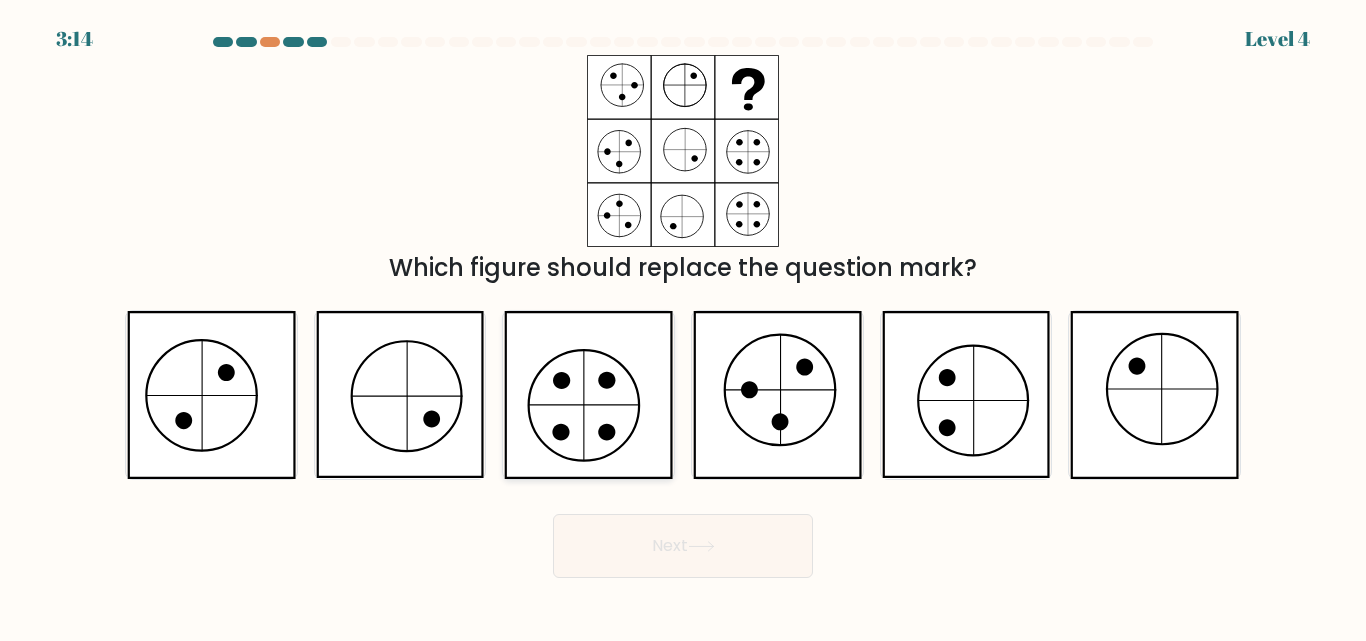 click 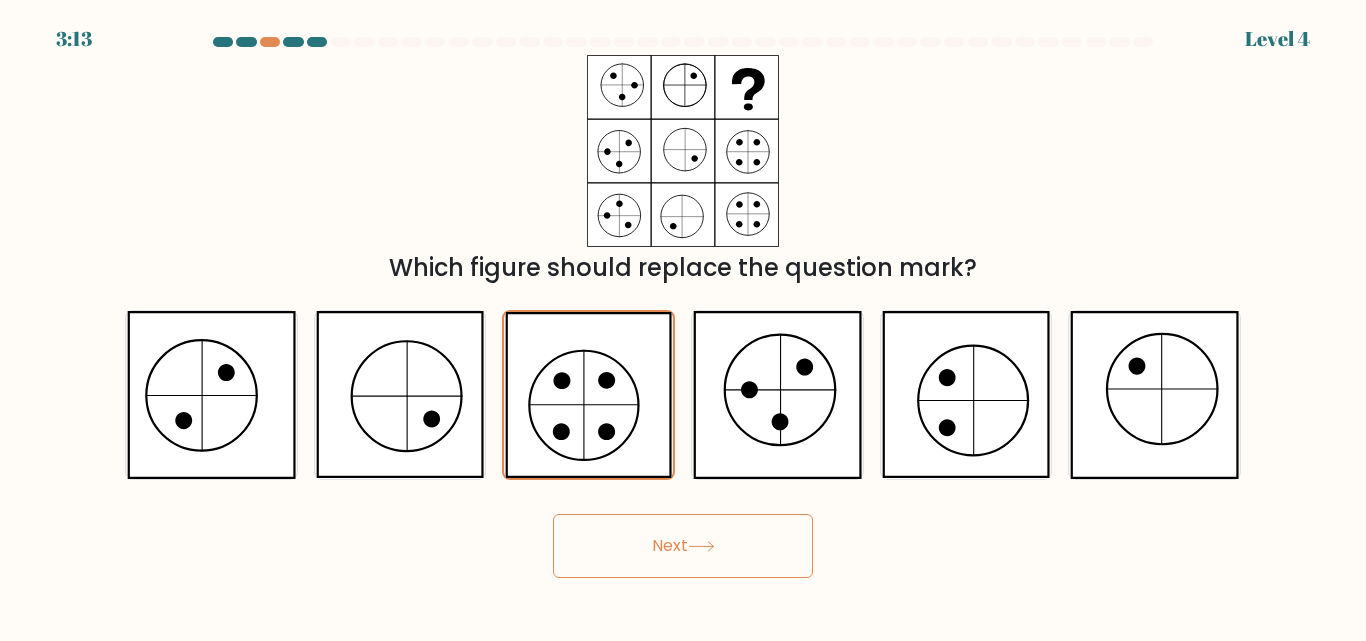 click on "Next" at bounding box center [683, 546] 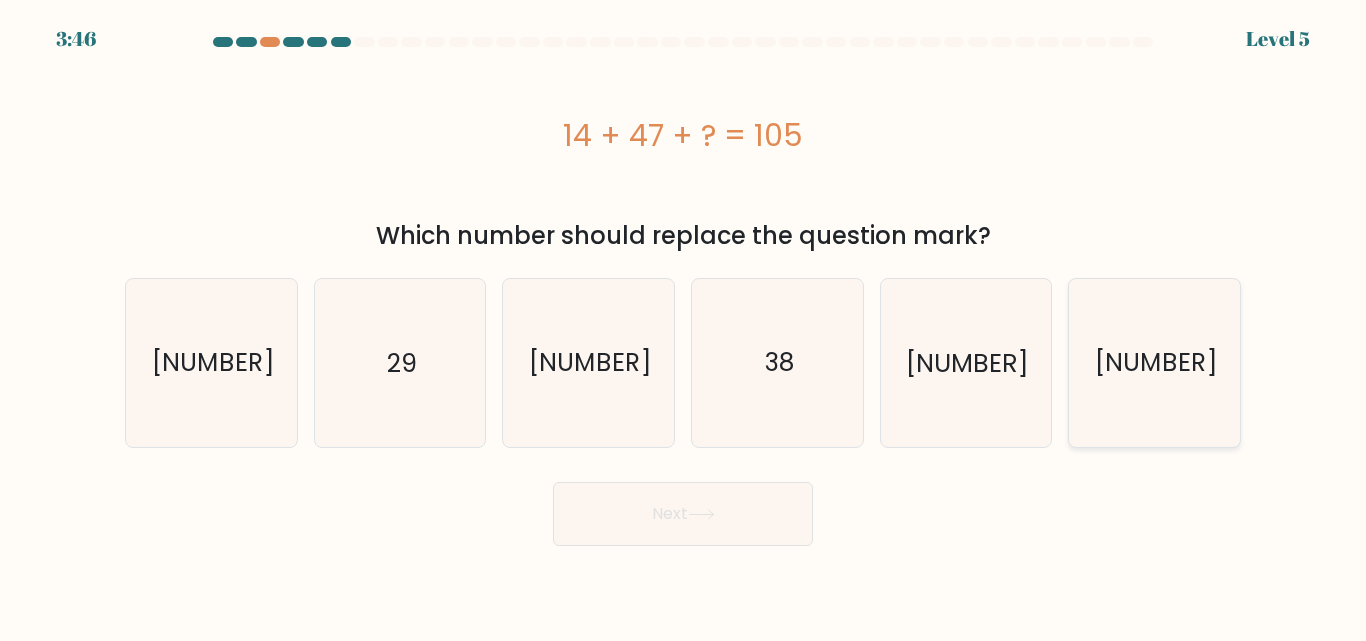 click on "[NUMBER]" 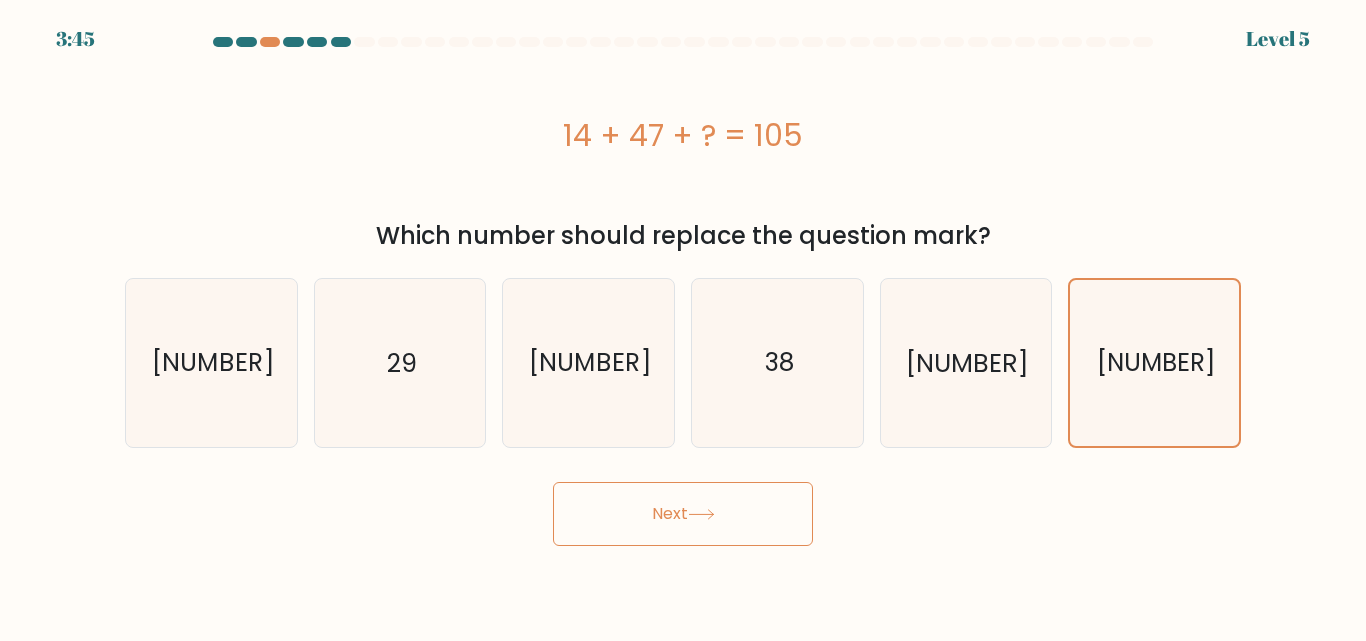 click on "Next" at bounding box center (683, 514) 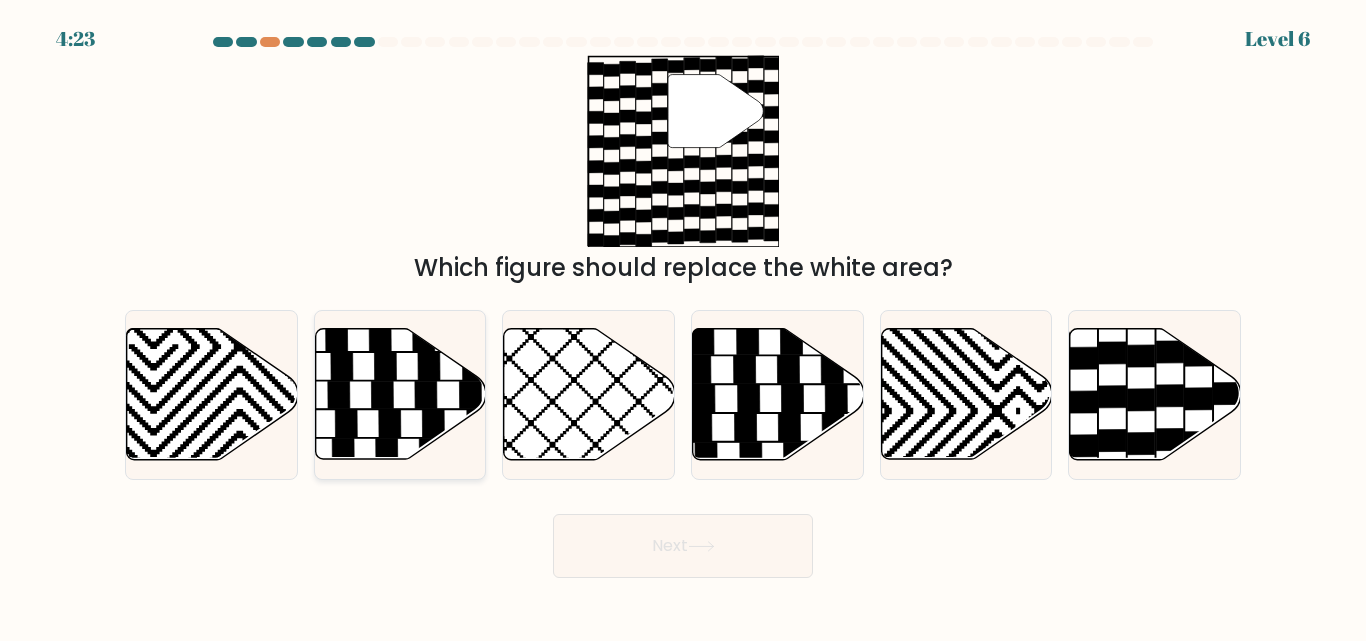 click 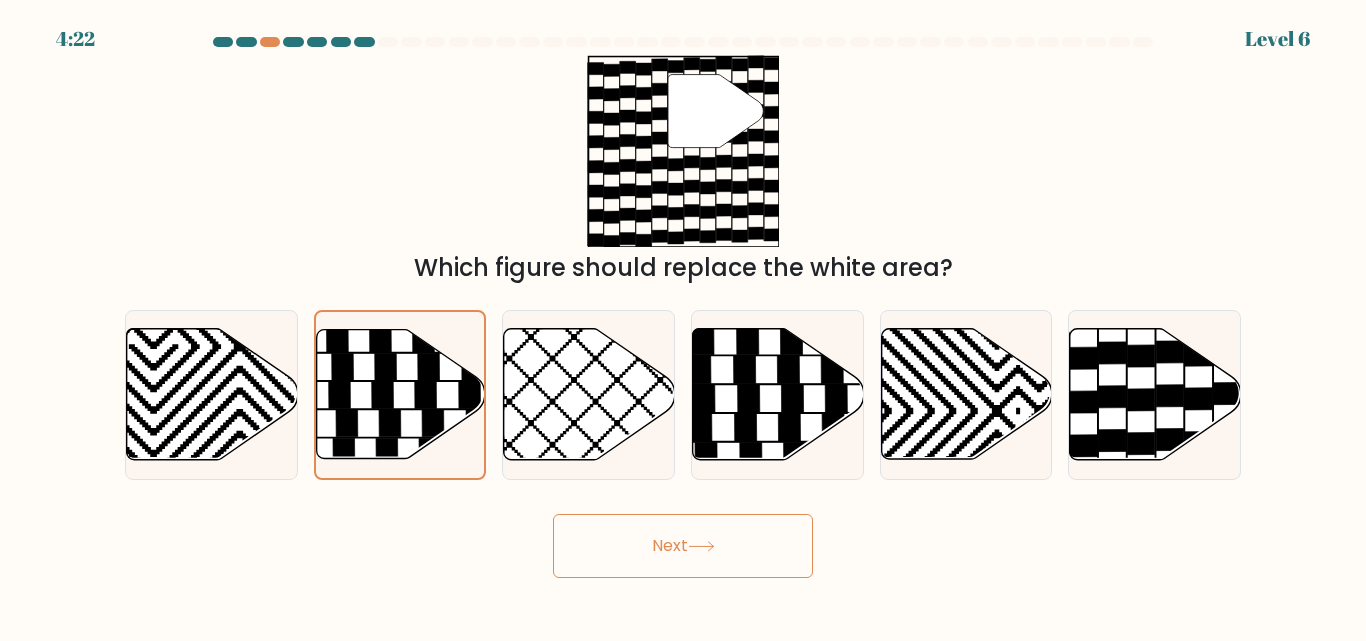 click on "Next" at bounding box center [683, 541] 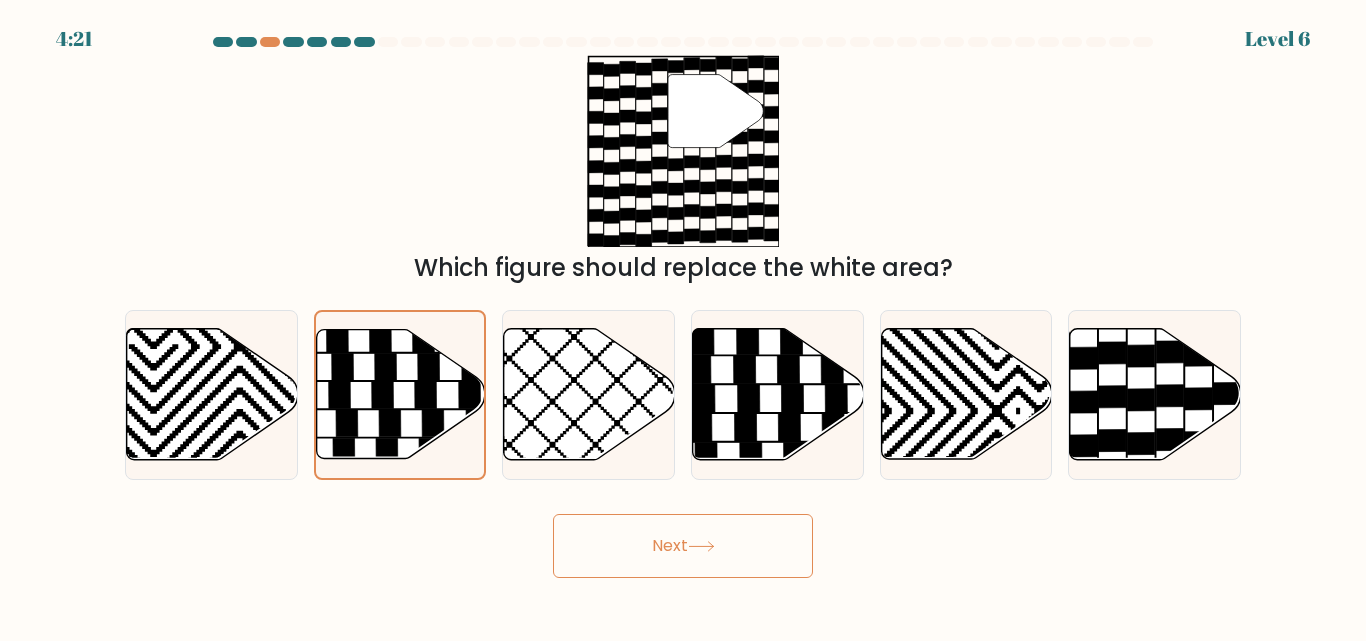 click on "Next" at bounding box center [683, 546] 